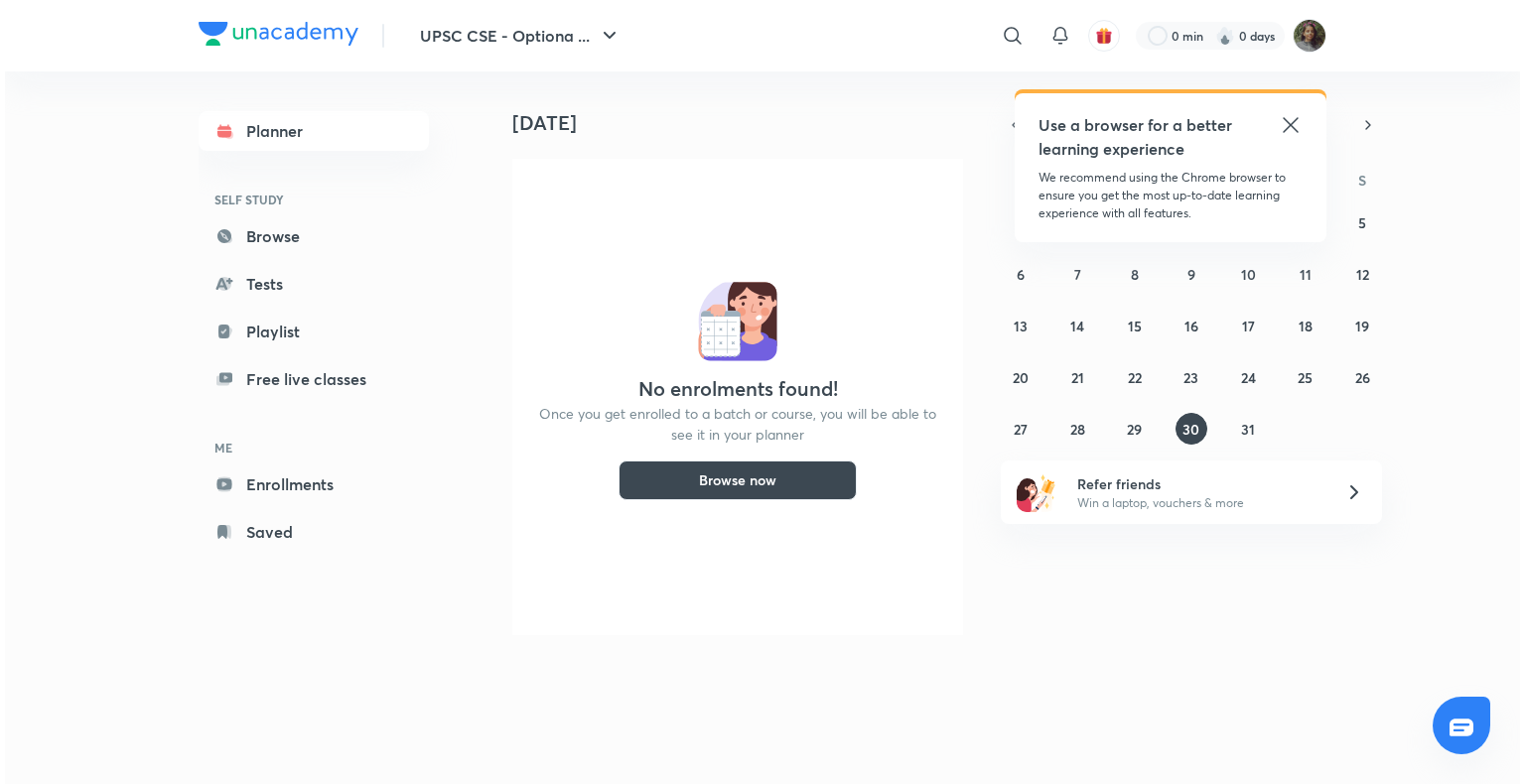 scroll, scrollTop: 0, scrollLeft: 0, axis: both 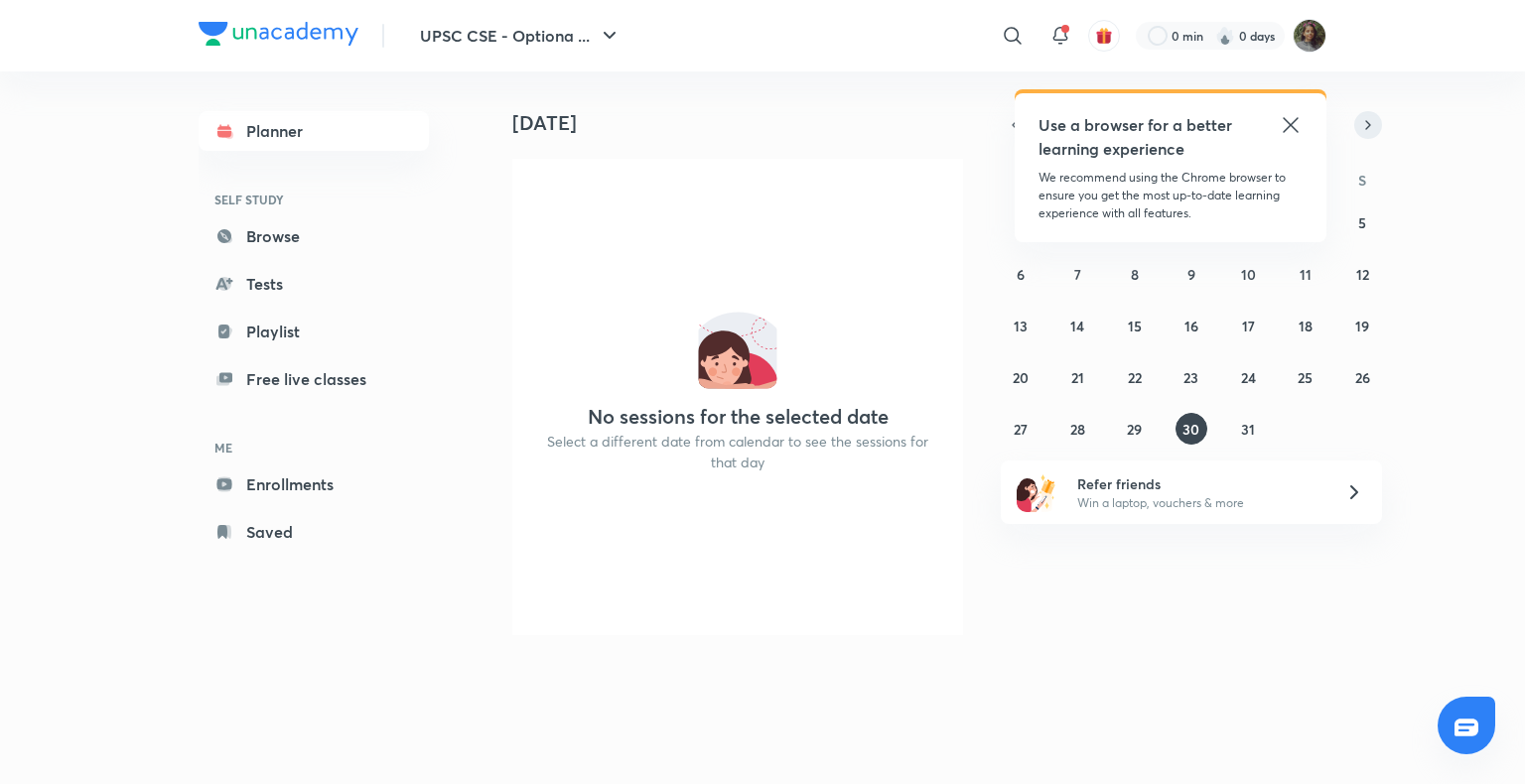click 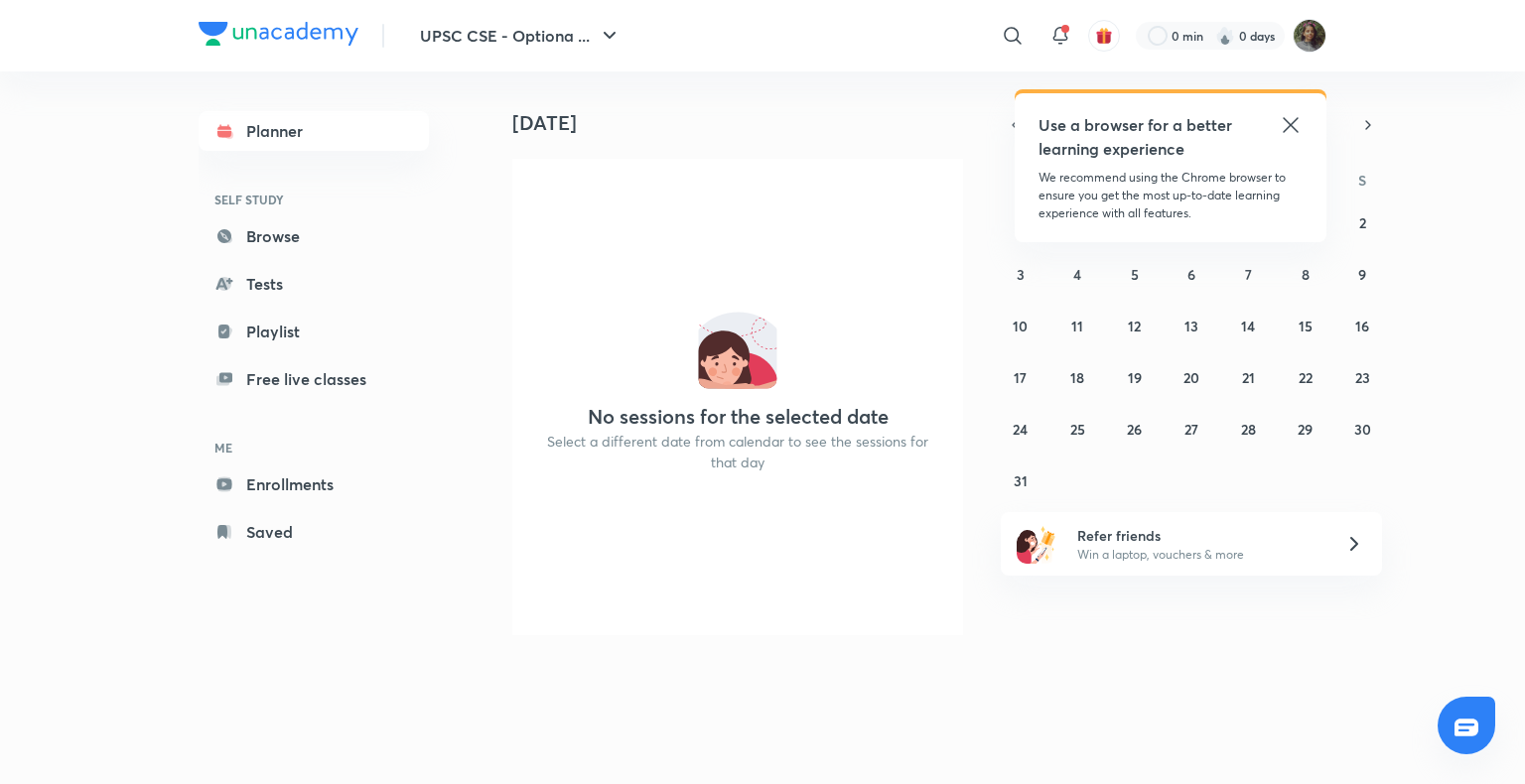 click 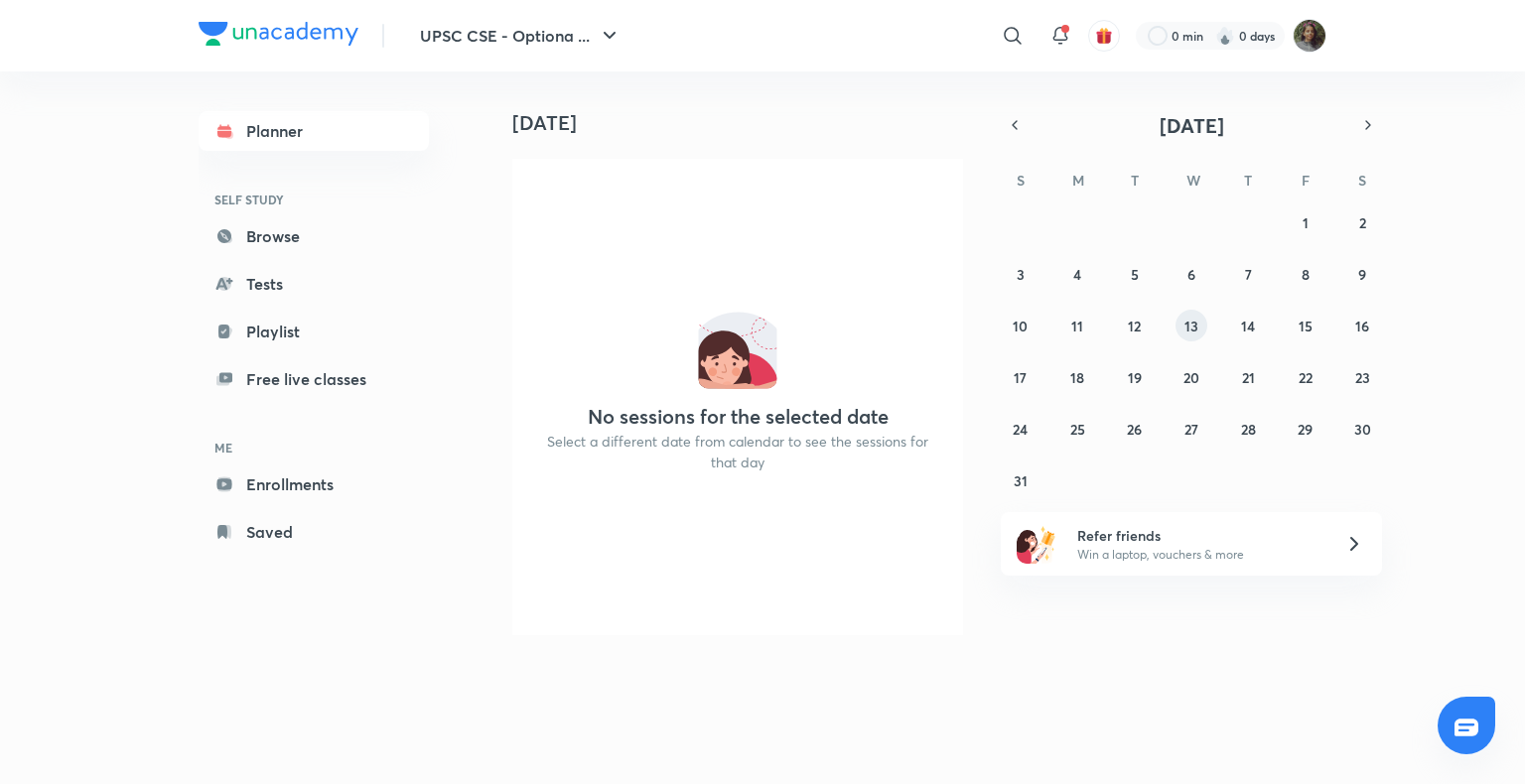 click on "13" at bounding box center (1191, 326) 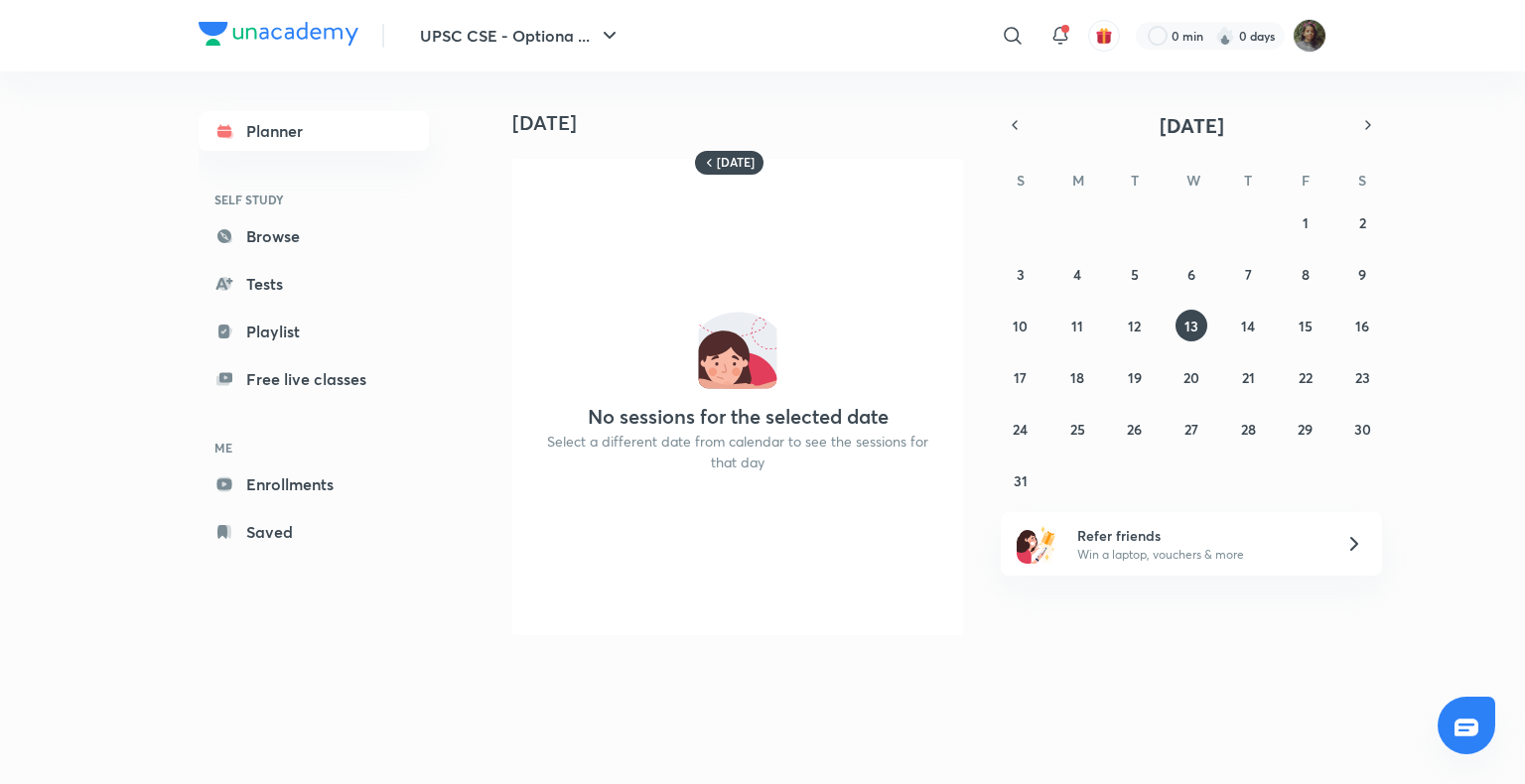drag, startPoint x: 1185, startPoint y: 323, endPoint x: 1126, endPoint y: 651, distance: 333.2642 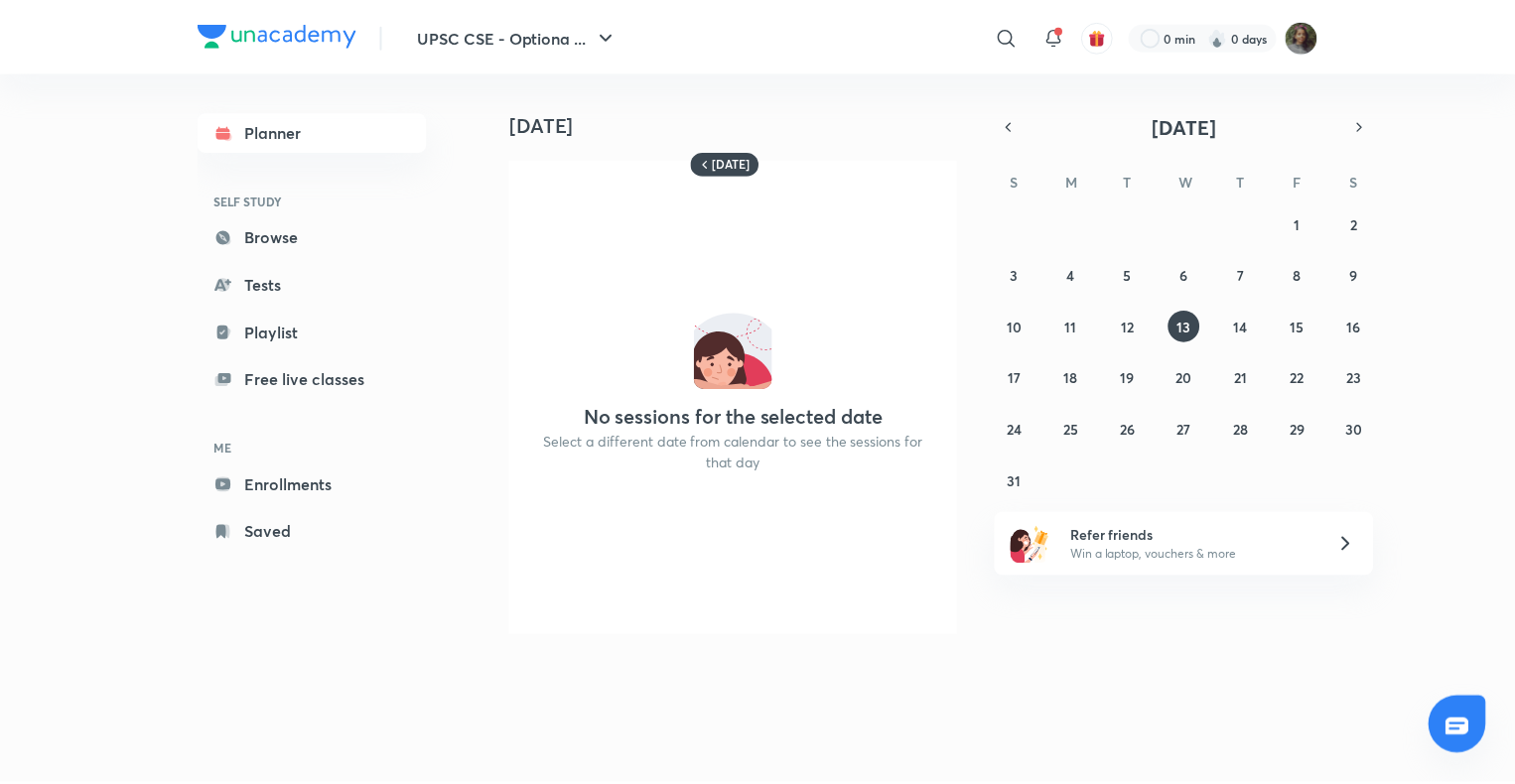 scroll, scrollTop: 0, scrollLeft: 20, axis: horizontal 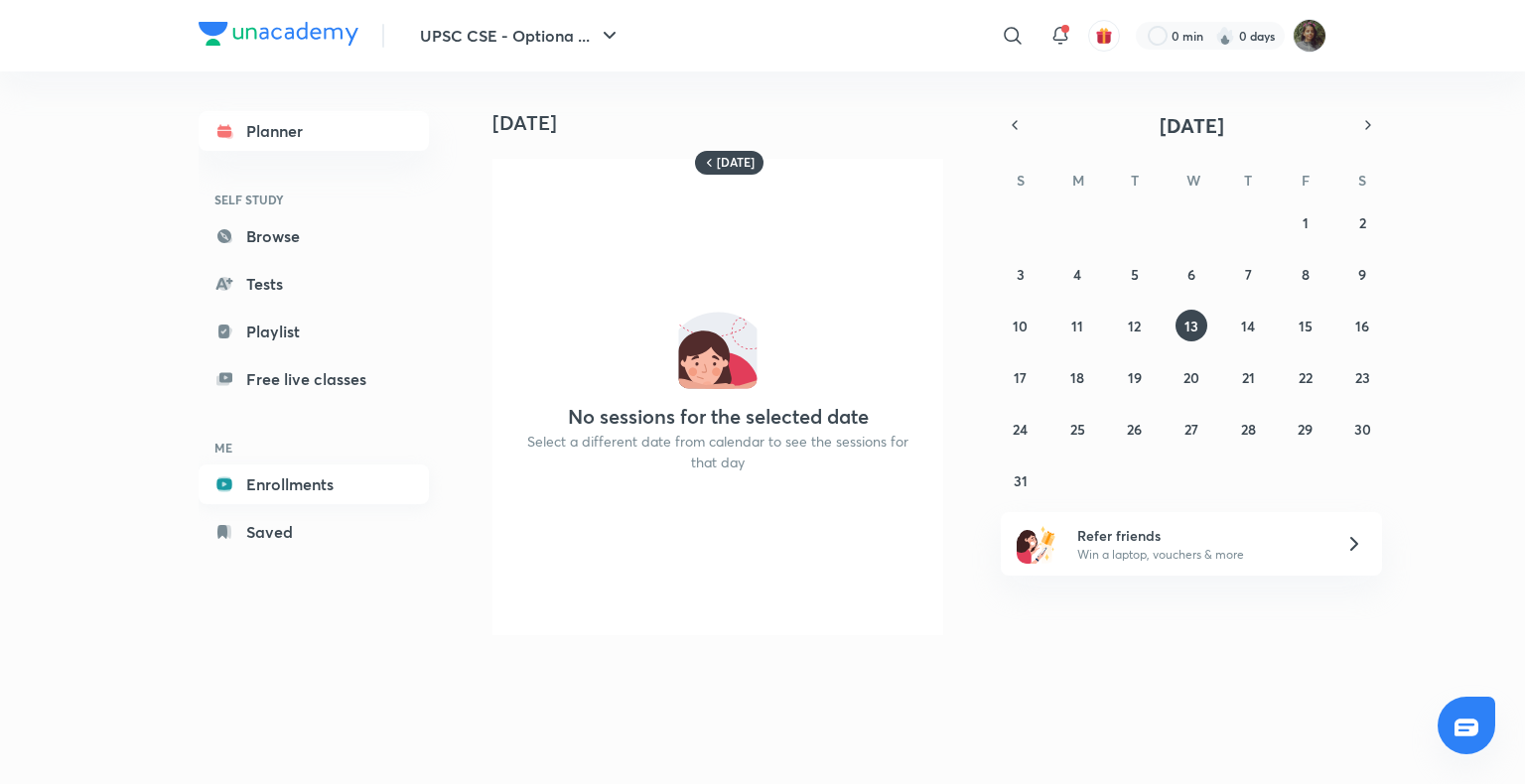 click on "Enrollments" at bounding box center [314, 484] 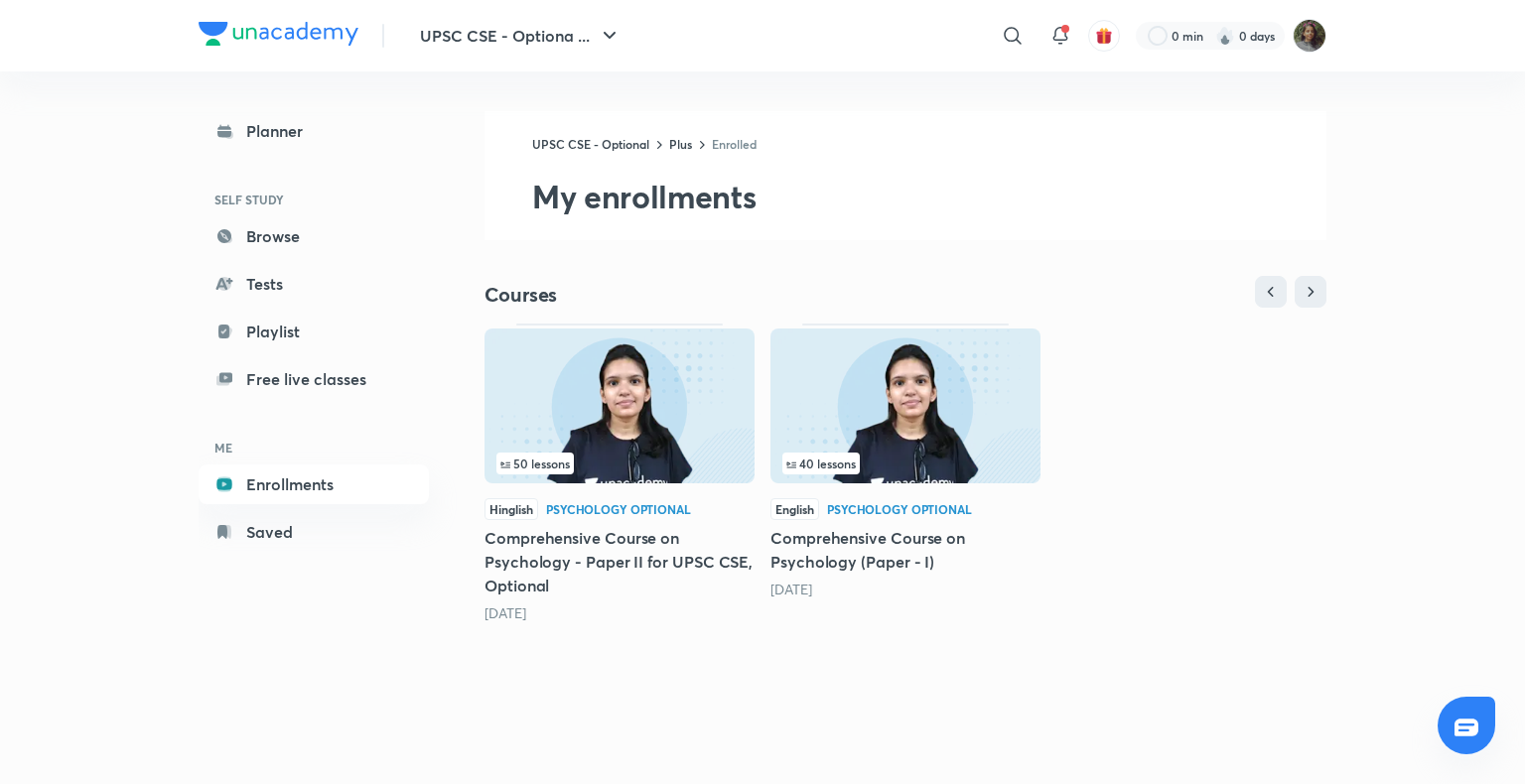 click on "50   lessons Hinglish Psychology Optional Comprehensive Course on Psychology - Paper II for UPSC CSE, Optional 2 years ago   40   lessons English Psychology Optional Comprehensive Course on Psychology (Paper - I) 3 years ago" at bounding box center (905, 507) 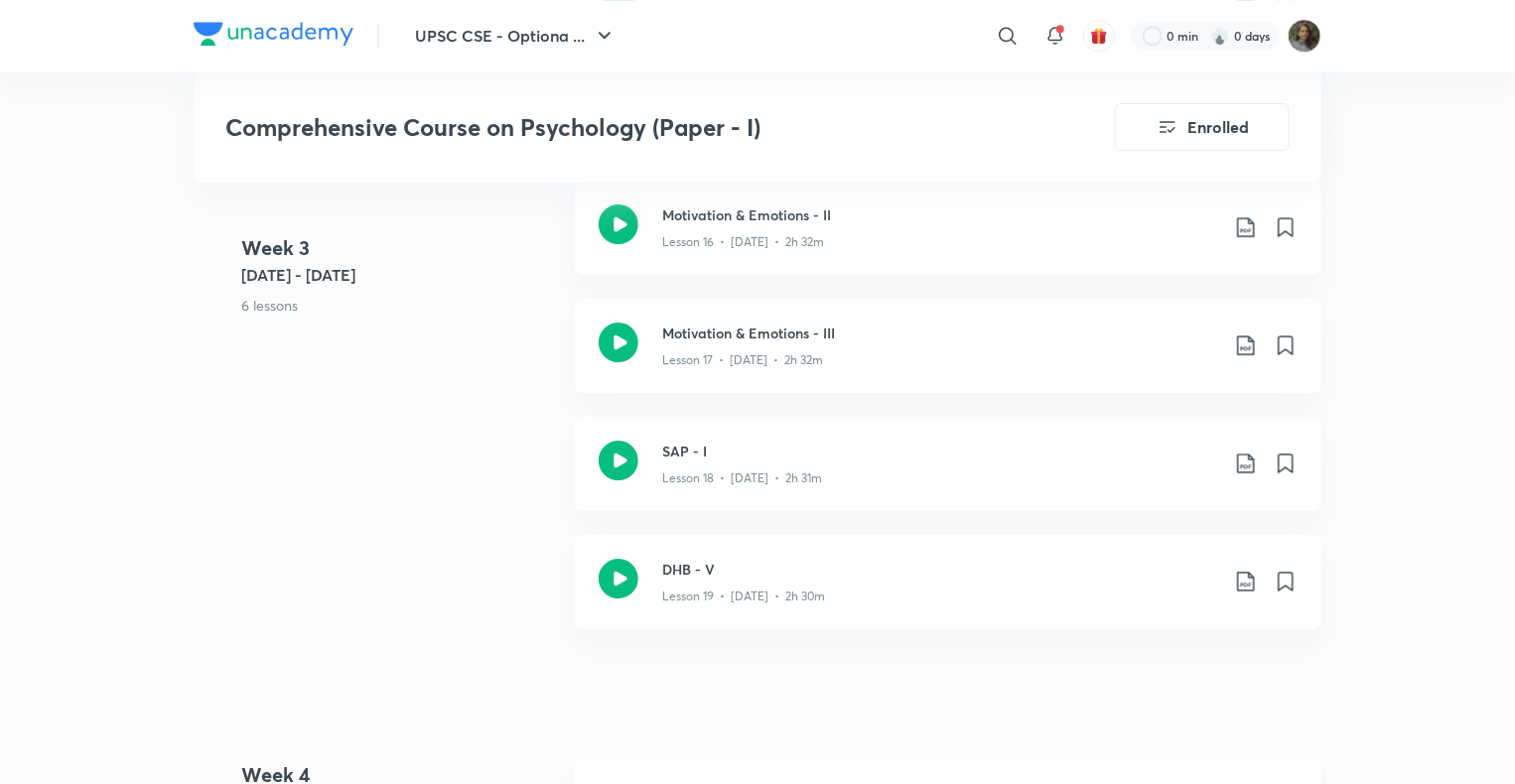scroll, scrollTop: 3148, scrollLeft: 0, axis: vertical 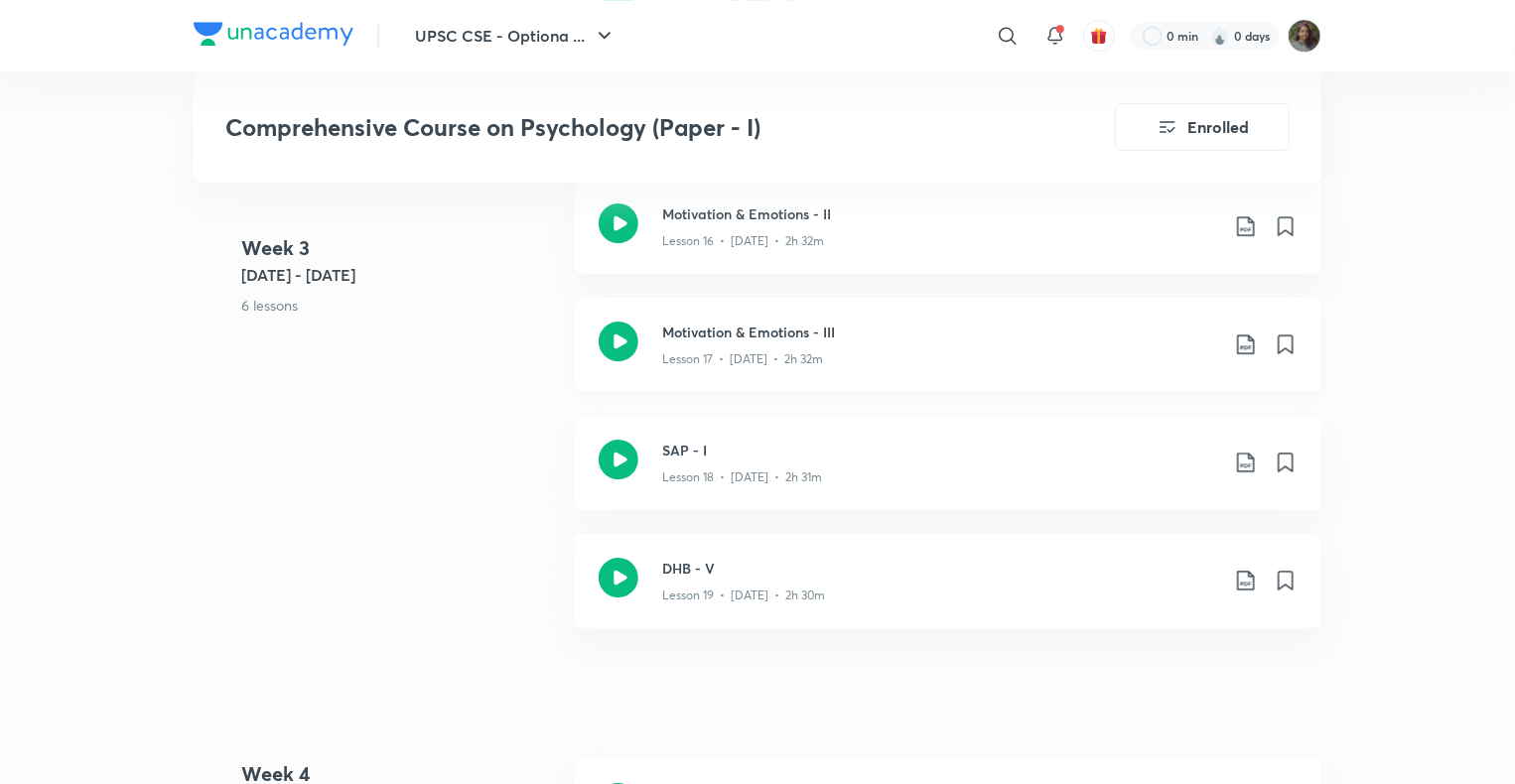 click on "Lesson 17  •  [DATE]  •  2h 32m" at bounding box center [940, 355] 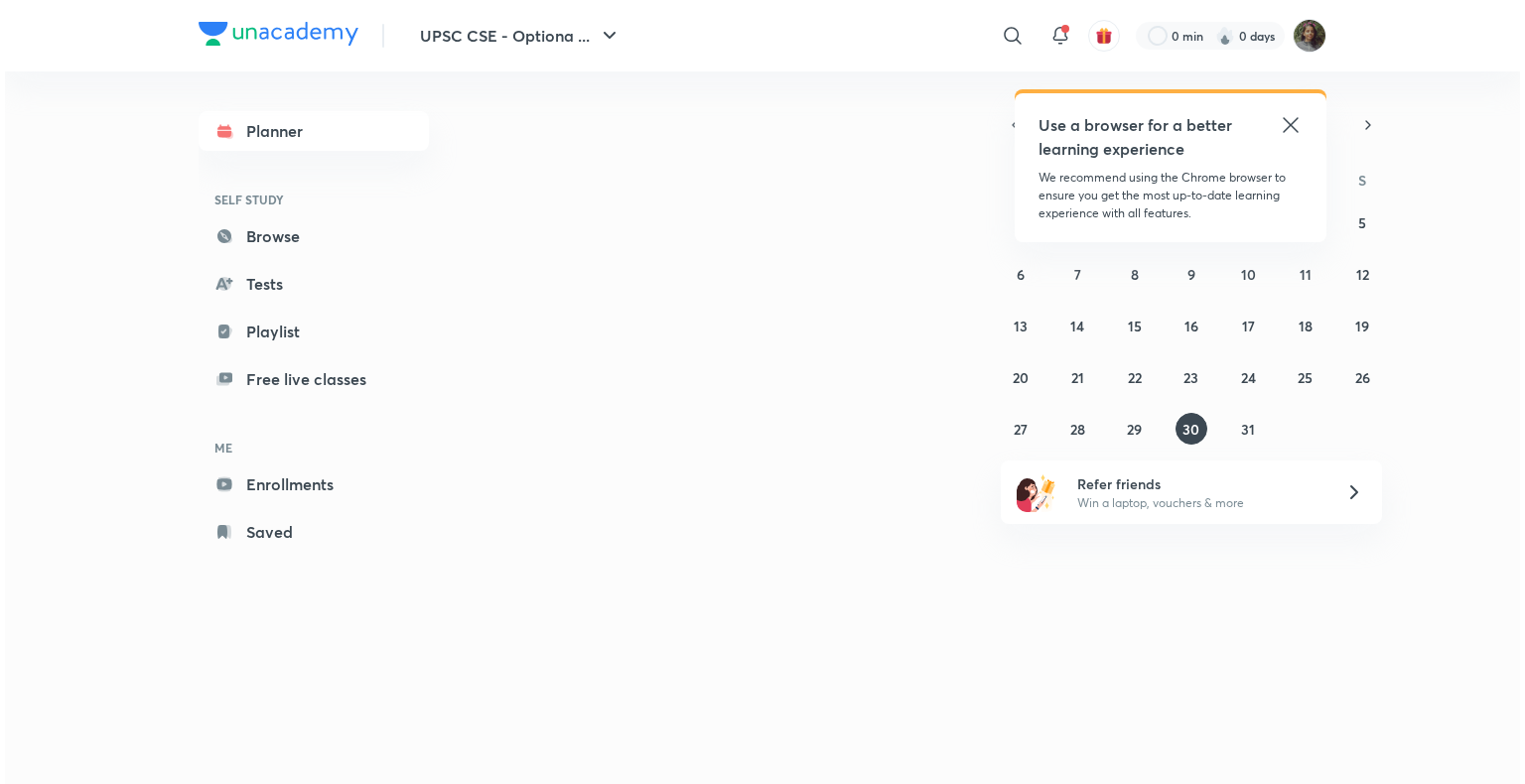 scroll, scrollTop: 0, scrollLeft: 0, axis: both 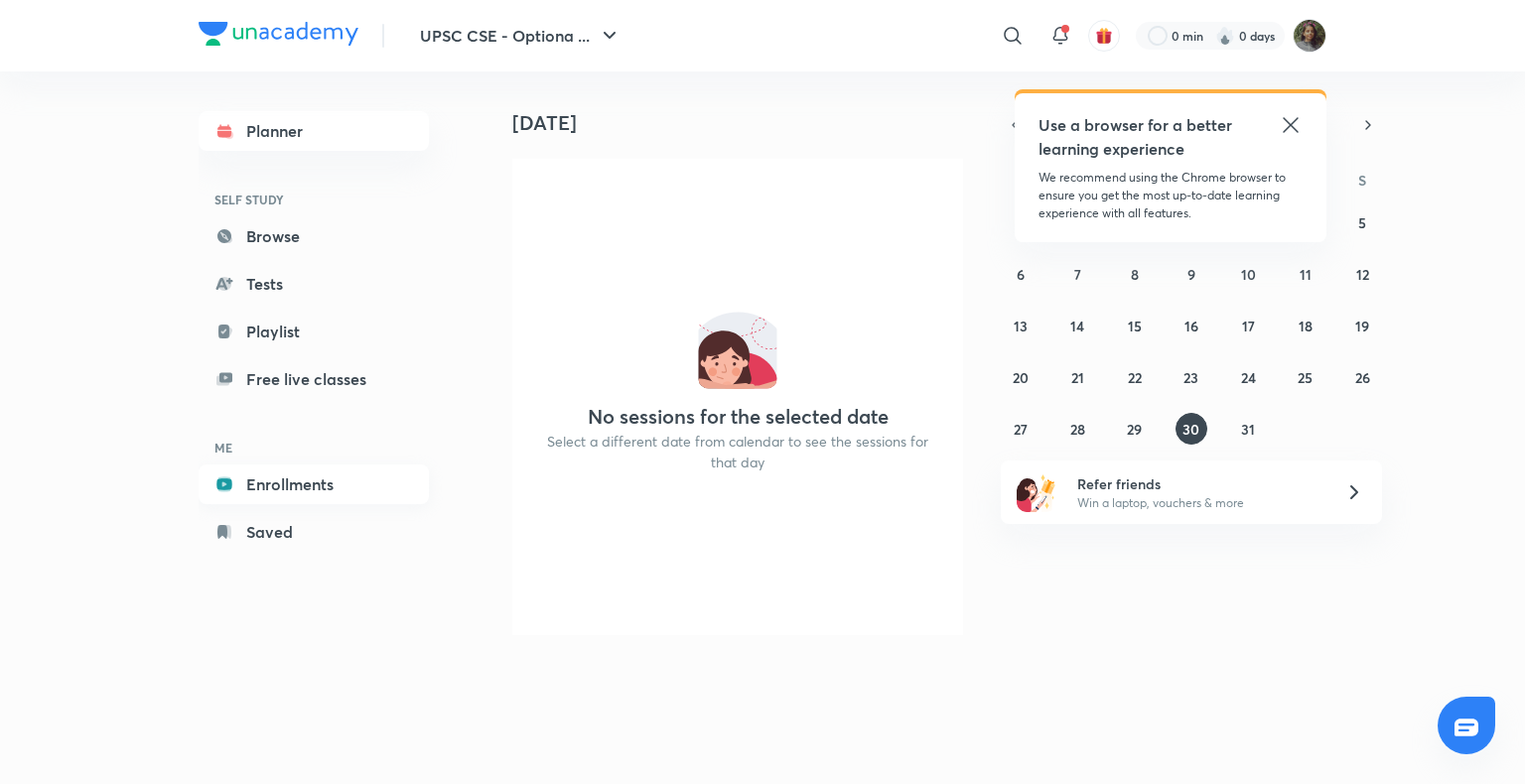 click on "Enrollments" at bounding box center [314, 484] 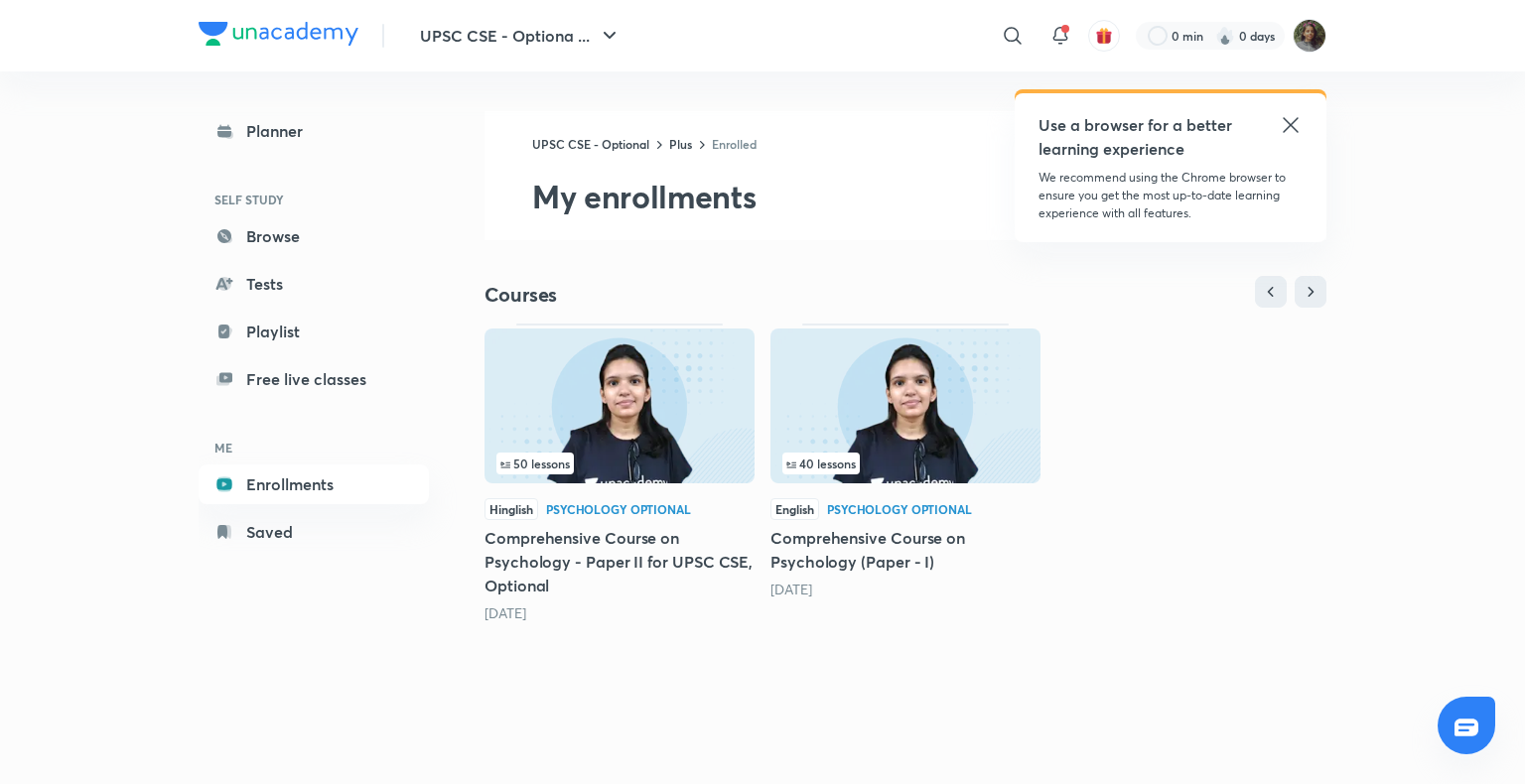 click on "40   lessons" at bounding box center (905, 463) 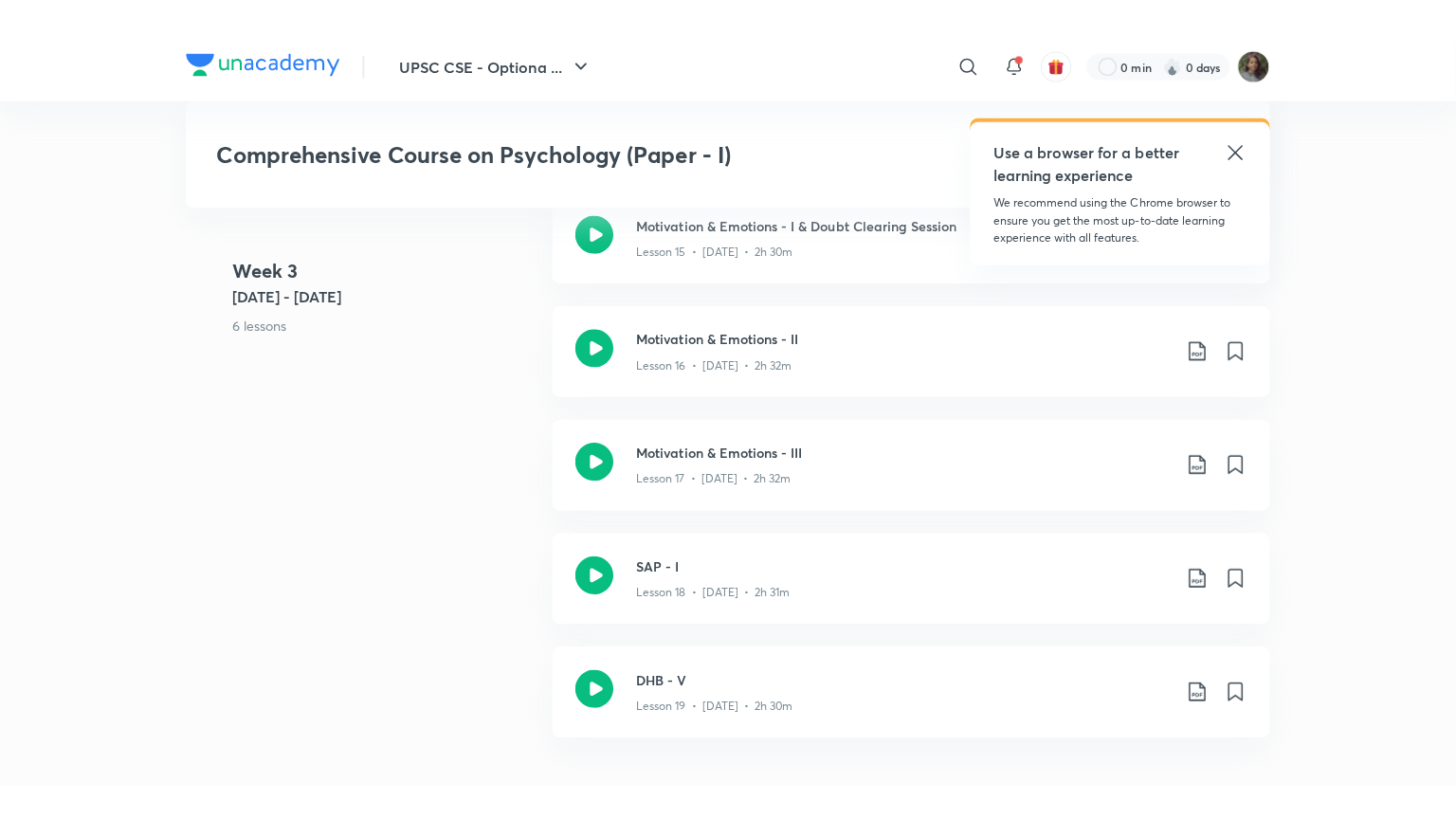 scroll, scrollTop: 2907, scrollLeft: 0, axis: vertical 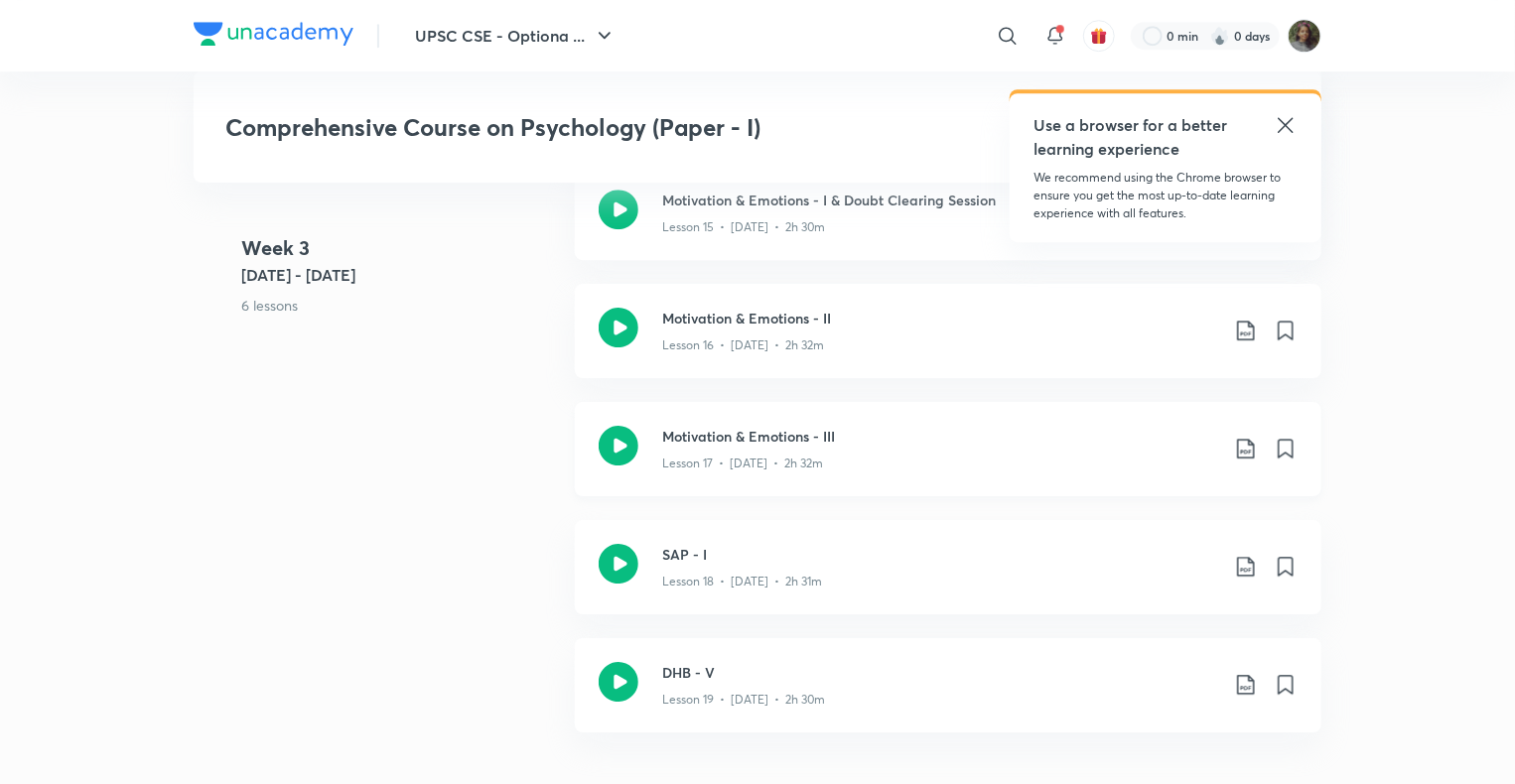 click on "Lesson 17  •  [DATE]  •  2h 32m" at bounding box center [940, -1870] 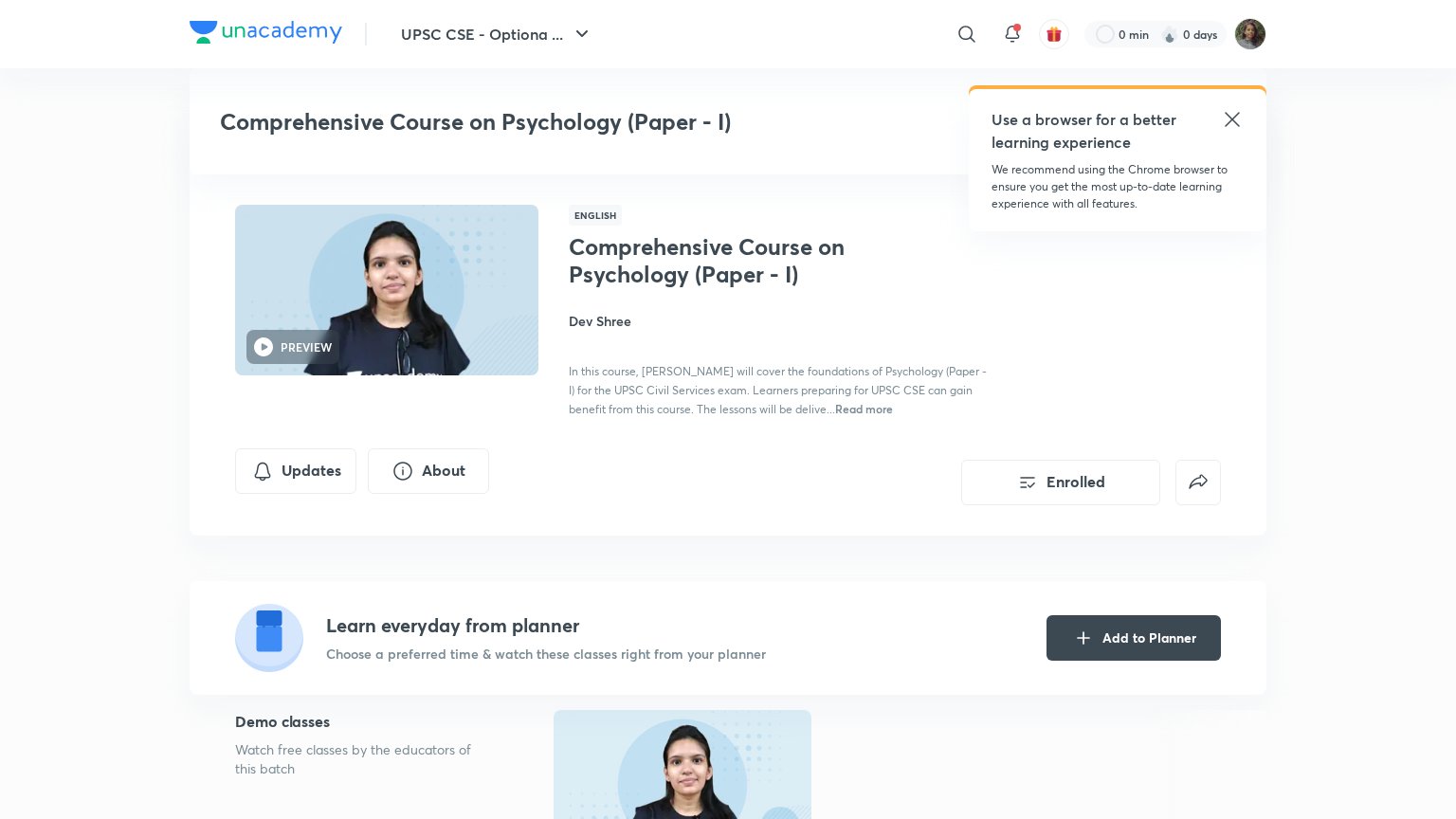 scroll, scrollTop: 2907, scrollLeft: 0, axis: vertical 